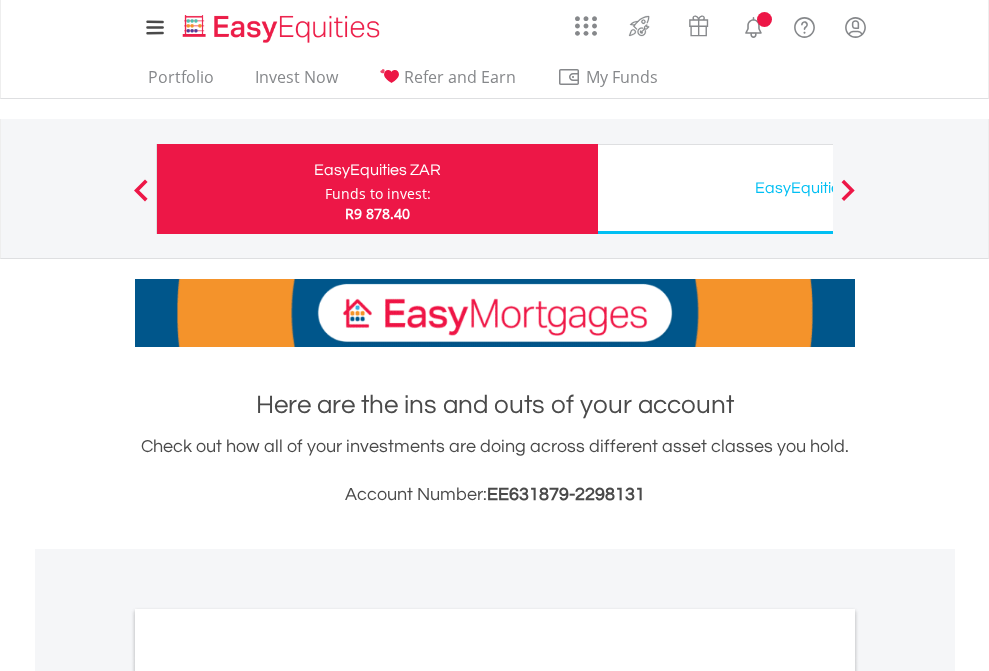 scroll, scrollTop: 0, scrollLeft: 0, axis: both 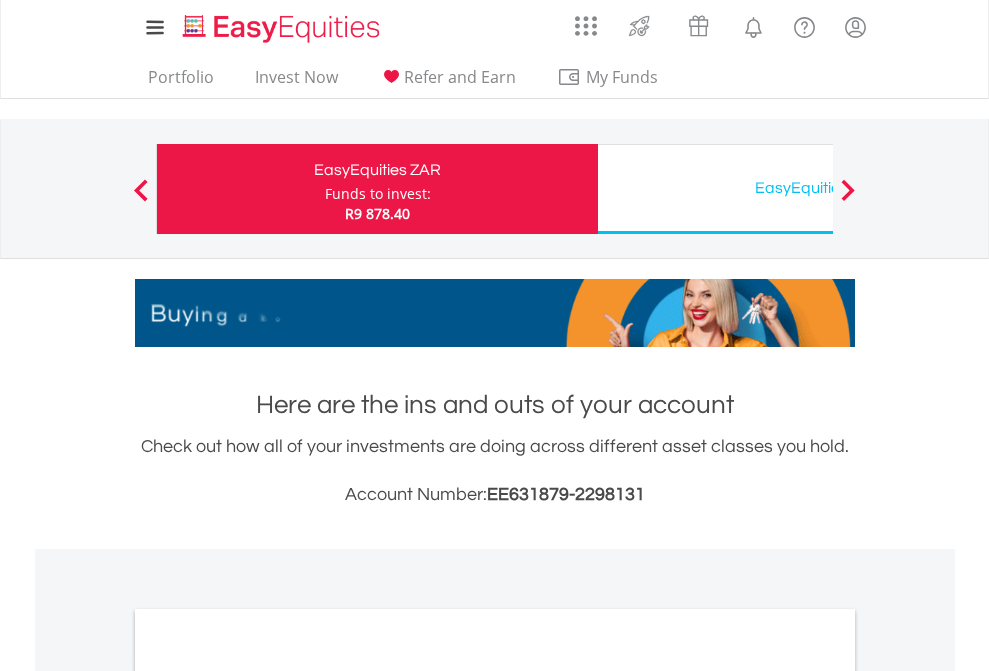 click on "Funds to invest:" at bounding box center (378, 194) 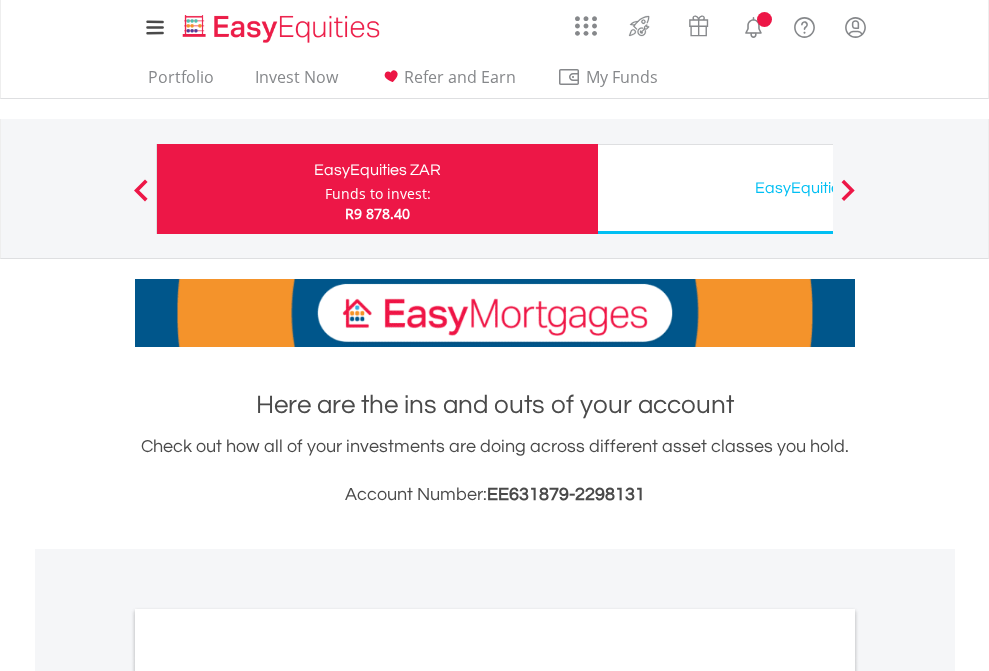 scroll, scrollTop: 0, scrollLeft: 0, axis: both 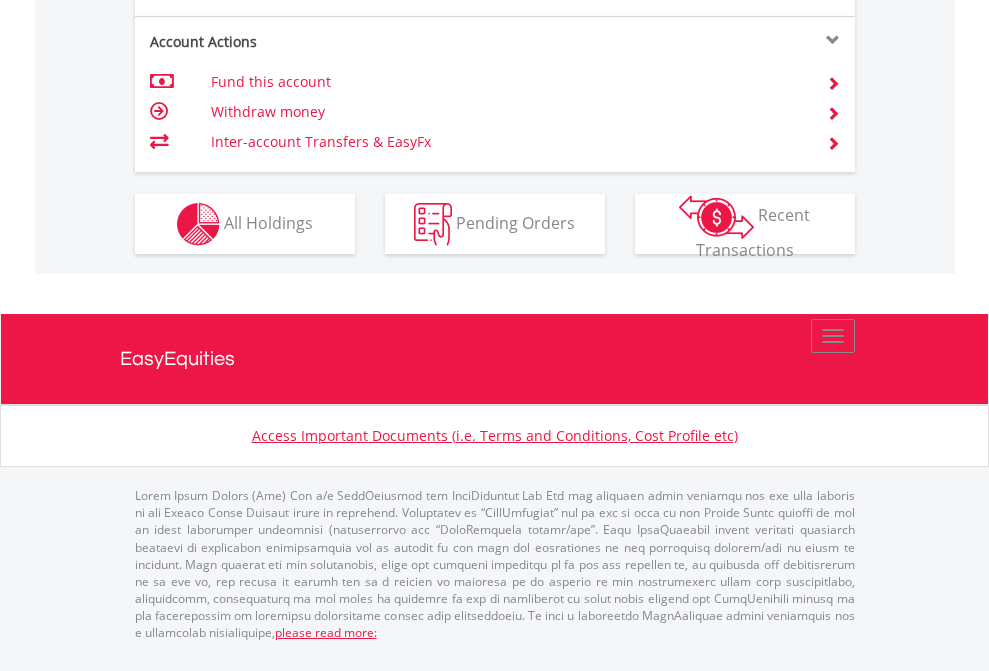 click on "Investment types" at bounding box center [706, -337] 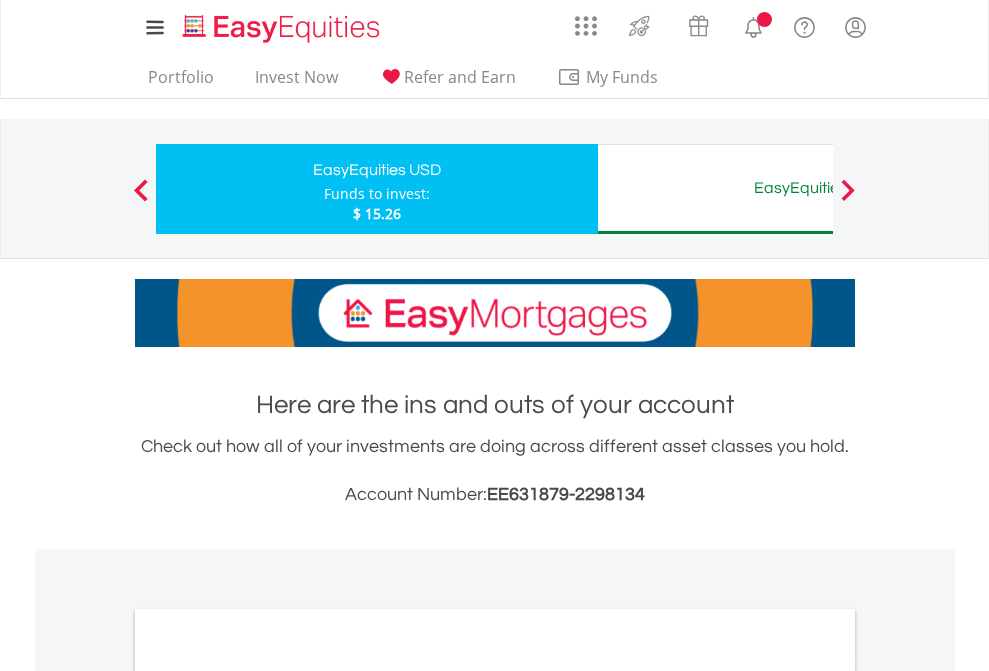 scroll, scrollTop: 0, scrollLeft: 0, axis: both 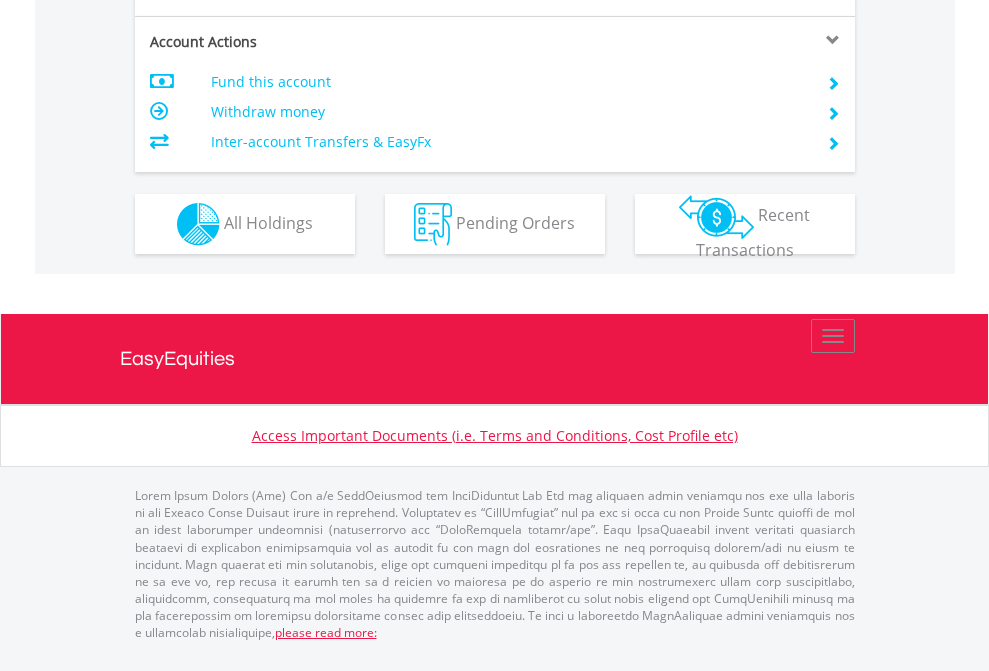 click on "Investment types" at bounding box center (706, -337) 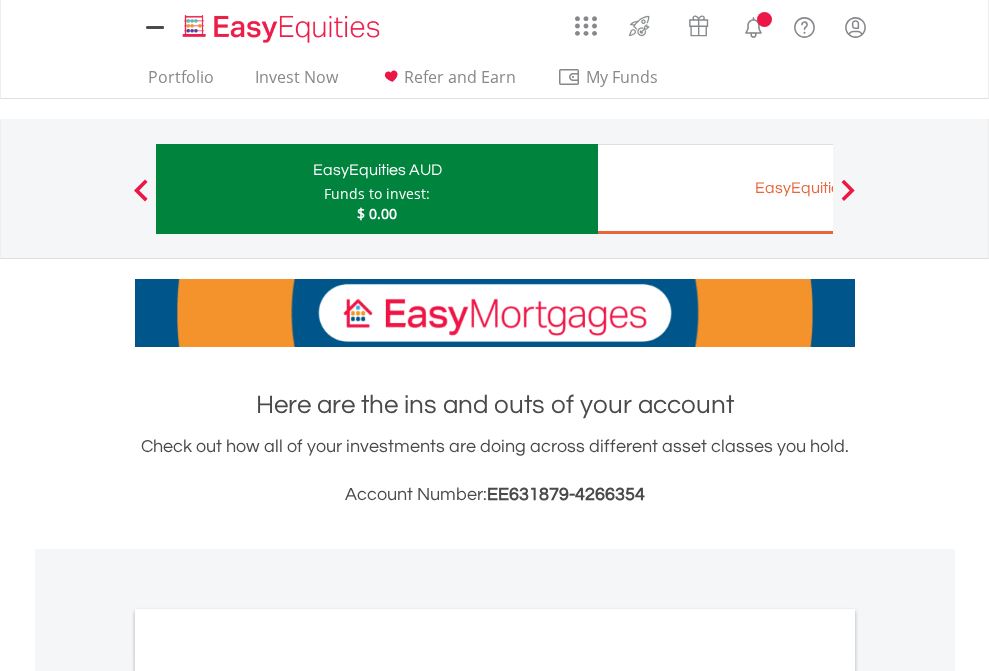 scroll, scrollTop: 0, scrollLeft: 0, axis: both 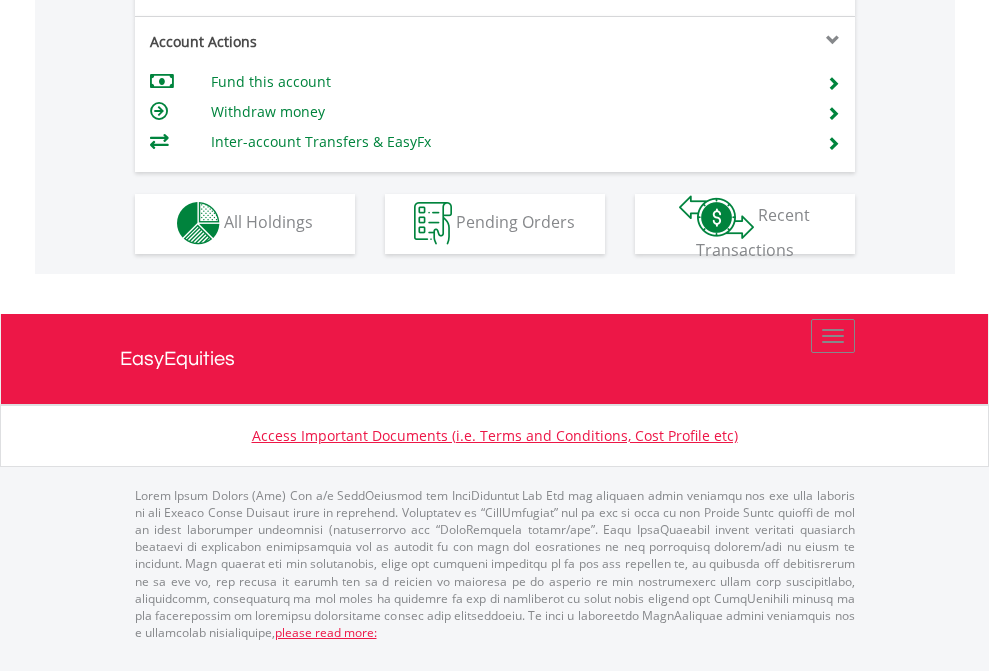 click on "Investment types" at bounding box center [706, -353] 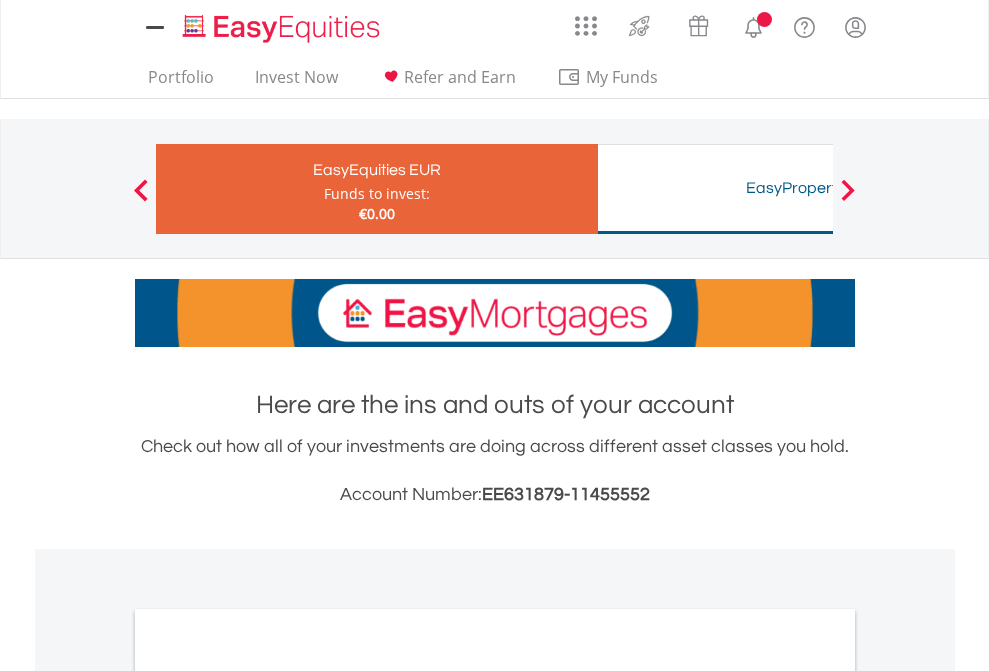 scroll, scrollTop: 0, scrollLeft: 0, axis: both 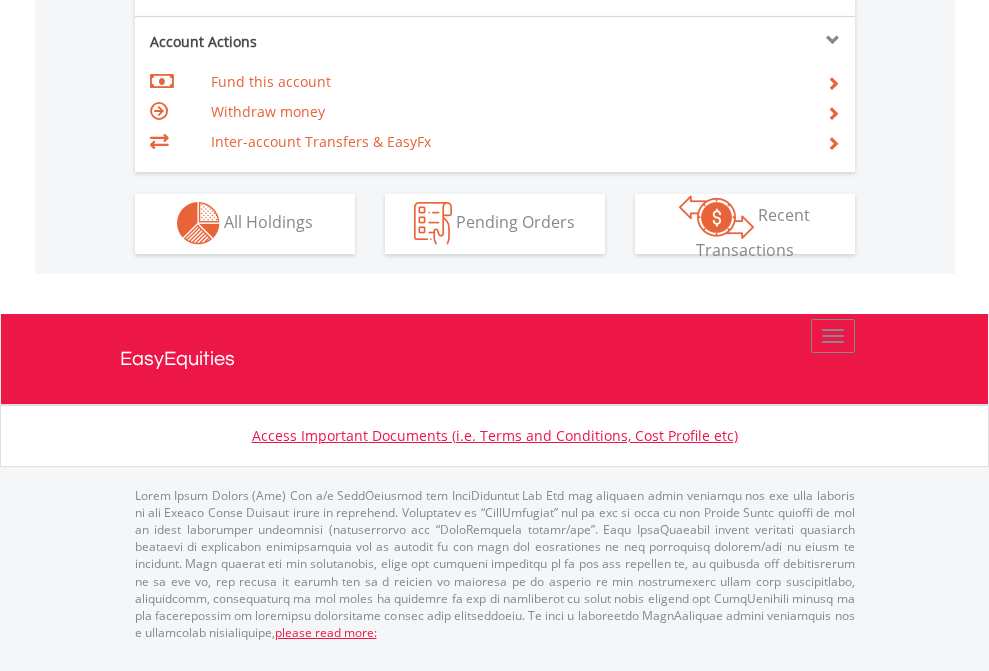 click on "Investment types" at bounding box center (706, -353) 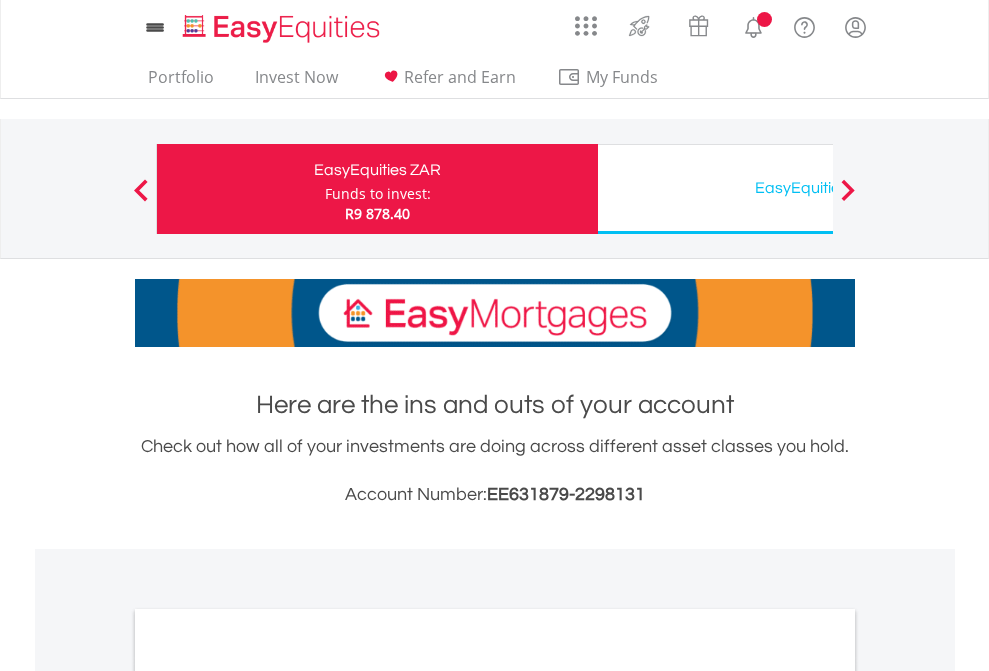 scroll, scrollTop: 0, scrollLeft: 0, axis: both 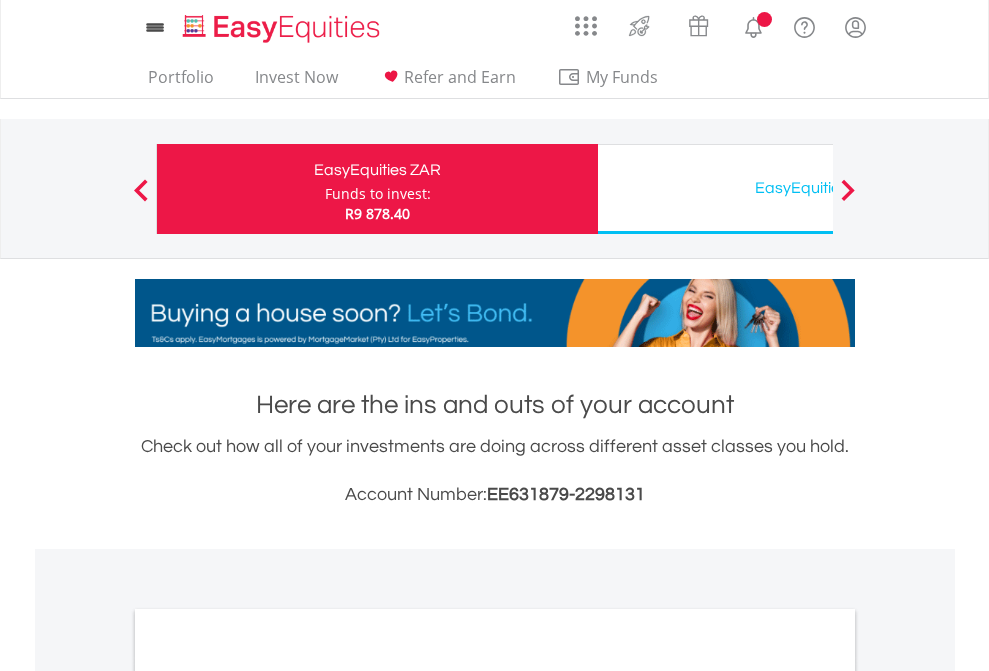 click on "All Holdings" at bounding box center (268, 1096) 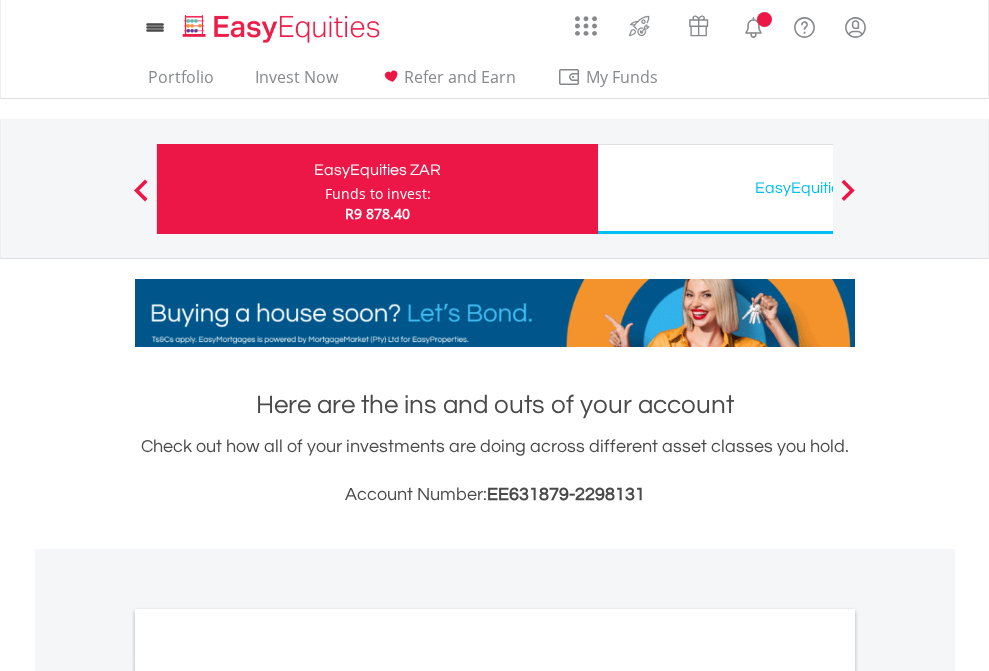scroll, scrollTop: 1202, scrollLeft: 0, axis: vertical 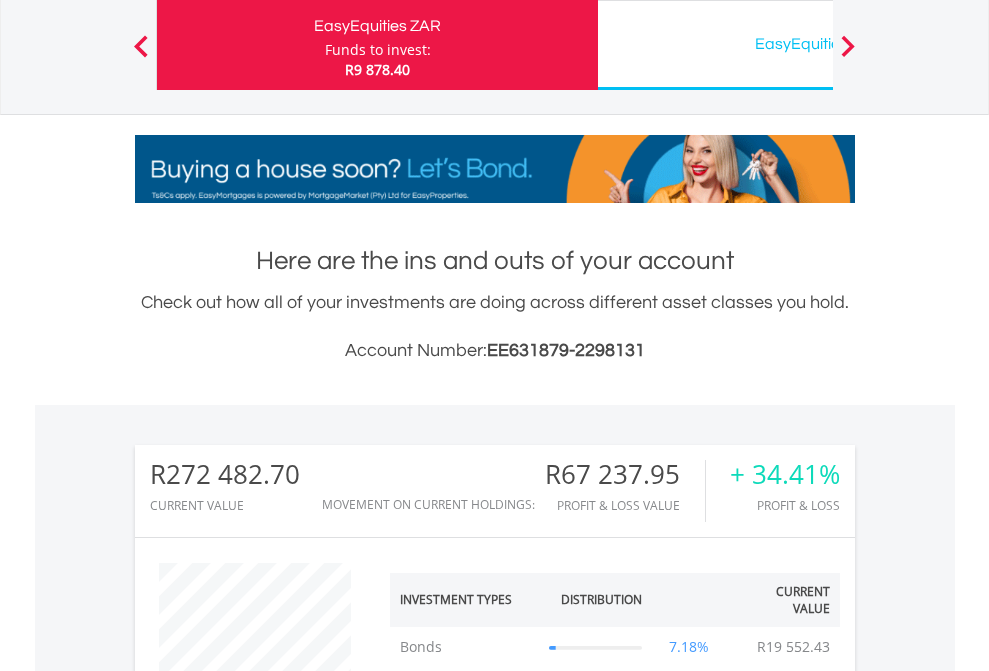 click on "EasyEquities USD" at bounding box center (818, 44) 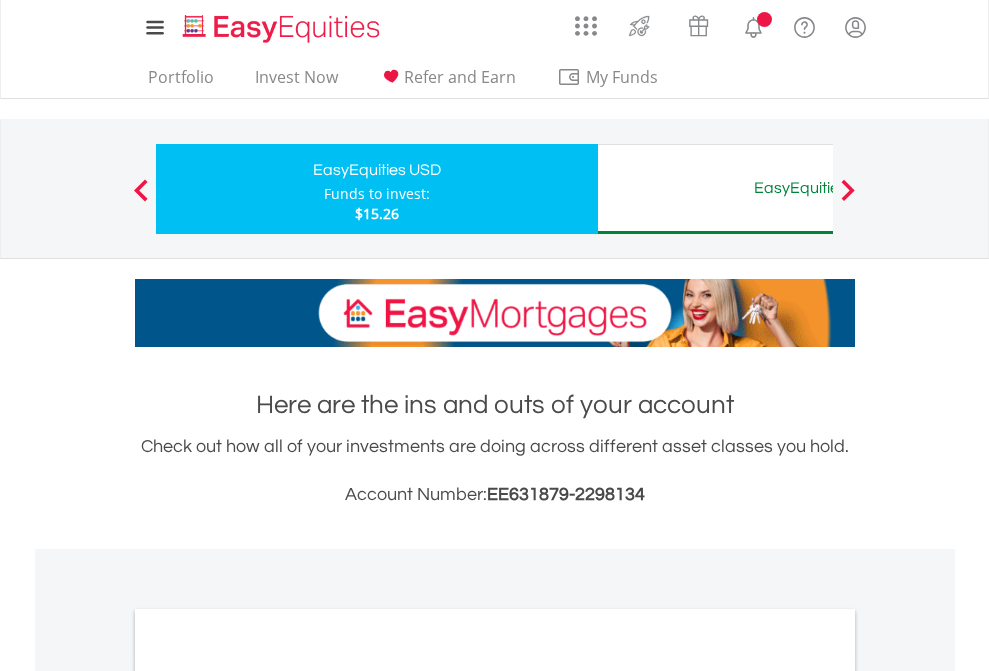 scroll, scrollTop: 0, scrollLeft: 0, axis: both 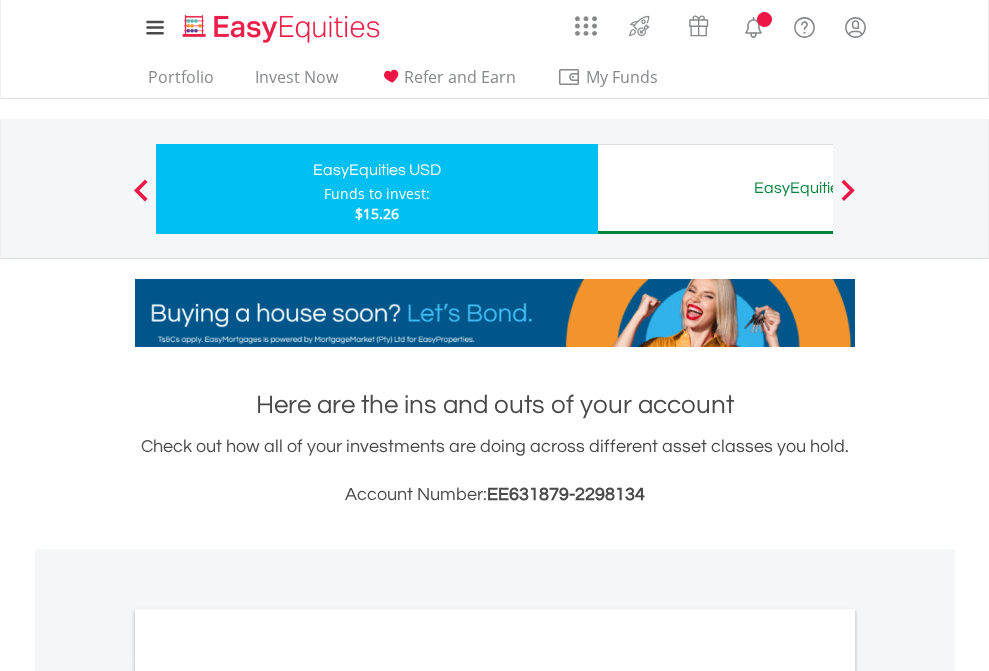 click on "All Holdings" at bounding box center [268, 1096] 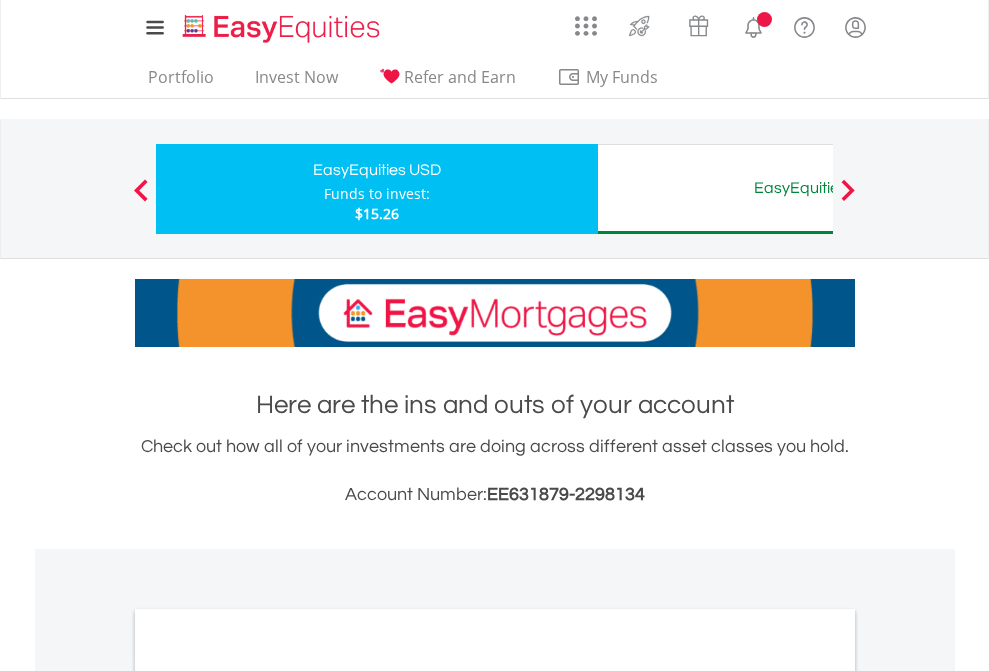 scroll, scrollTop: 1202, scrollLeft: 0, axis: vertical 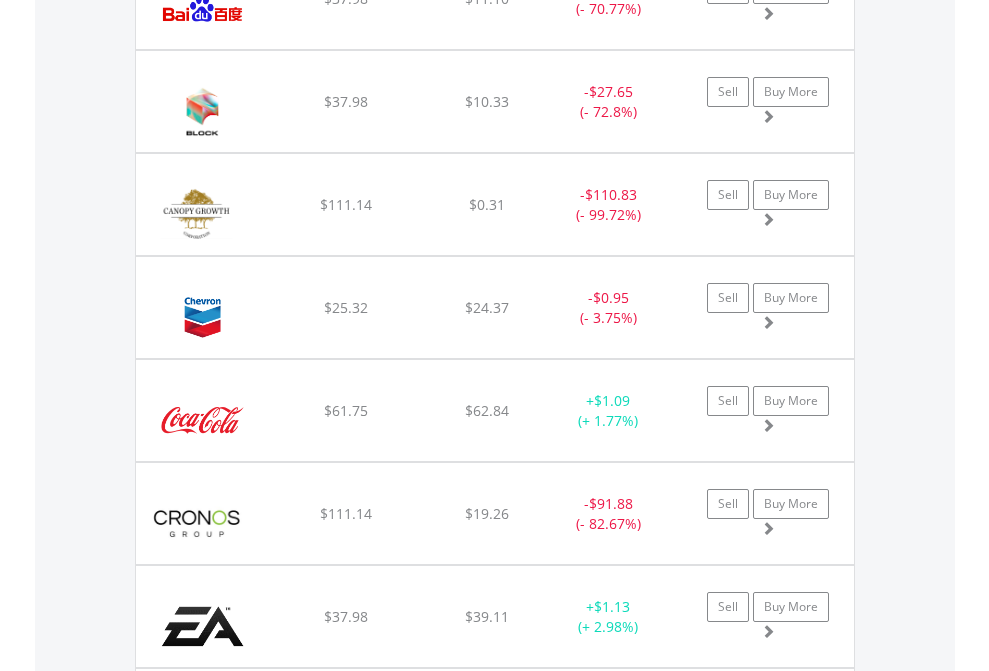 click on "EasyEquities AUD" at bounding box center (818, -2076) 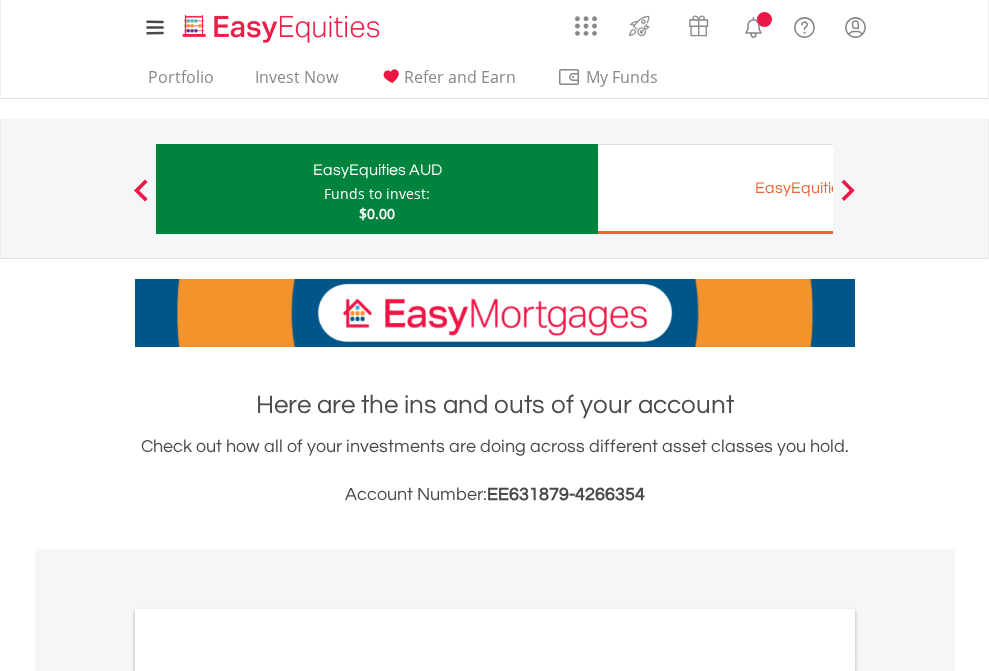 scroll, scrollTop: 0, scrollLeft: 0, axis: both 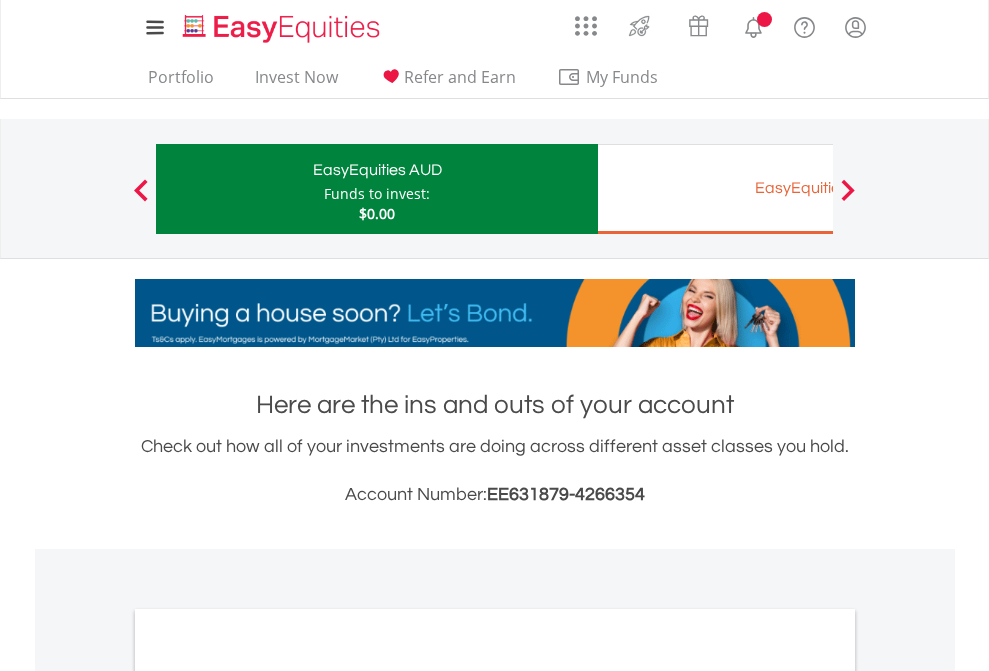 click on "All Holdings" at bounding box center [268, 1096] 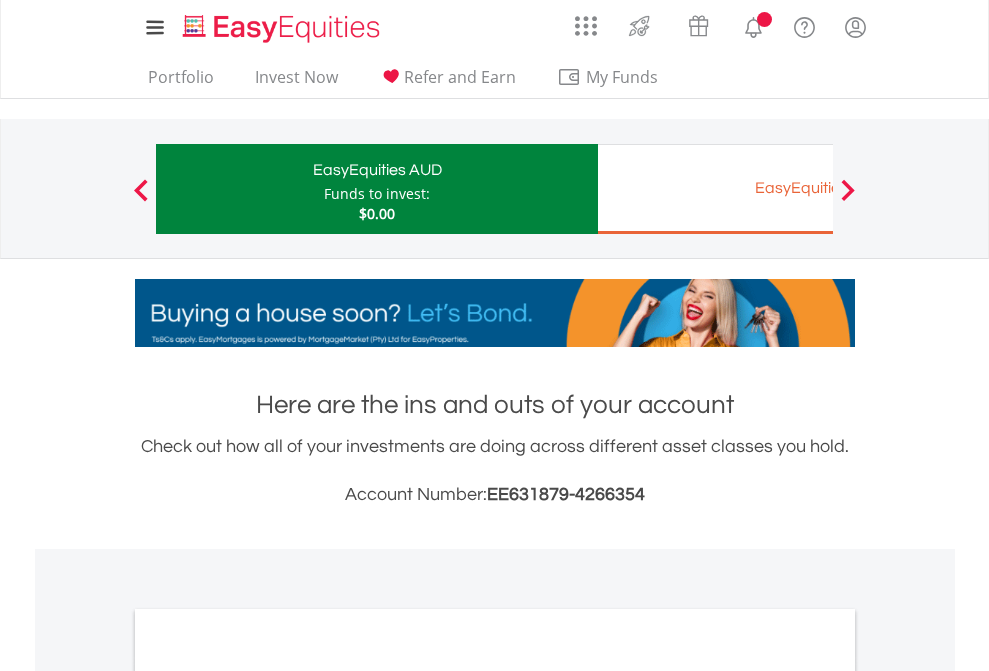scroll, scrollTop: 1202, scrollLeft: 0, axis: vertical 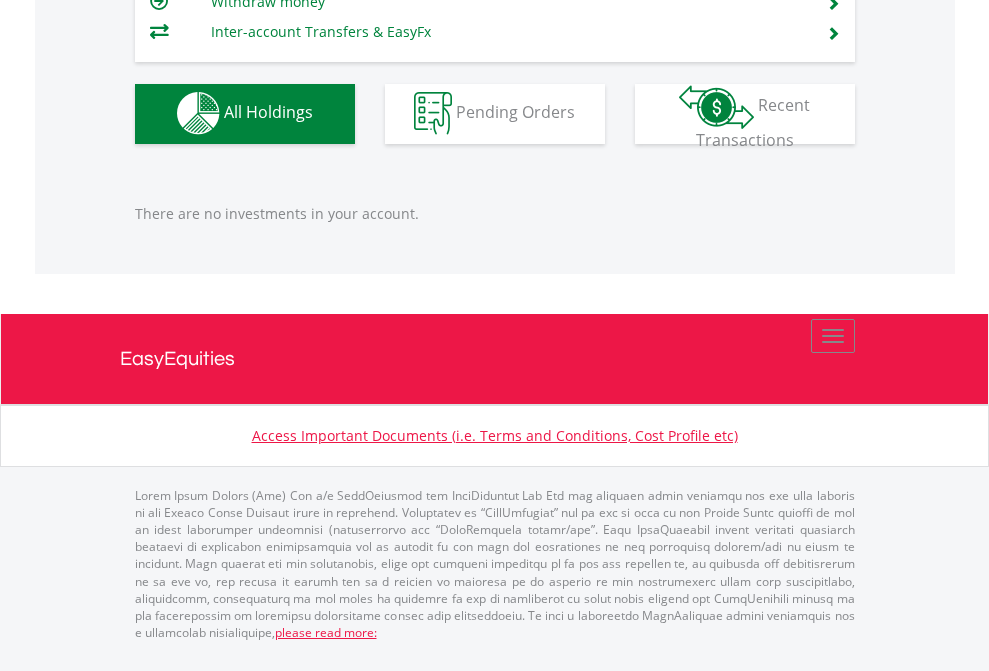 click on "EasyEquities EUR" at bounding box center (818, -1142) 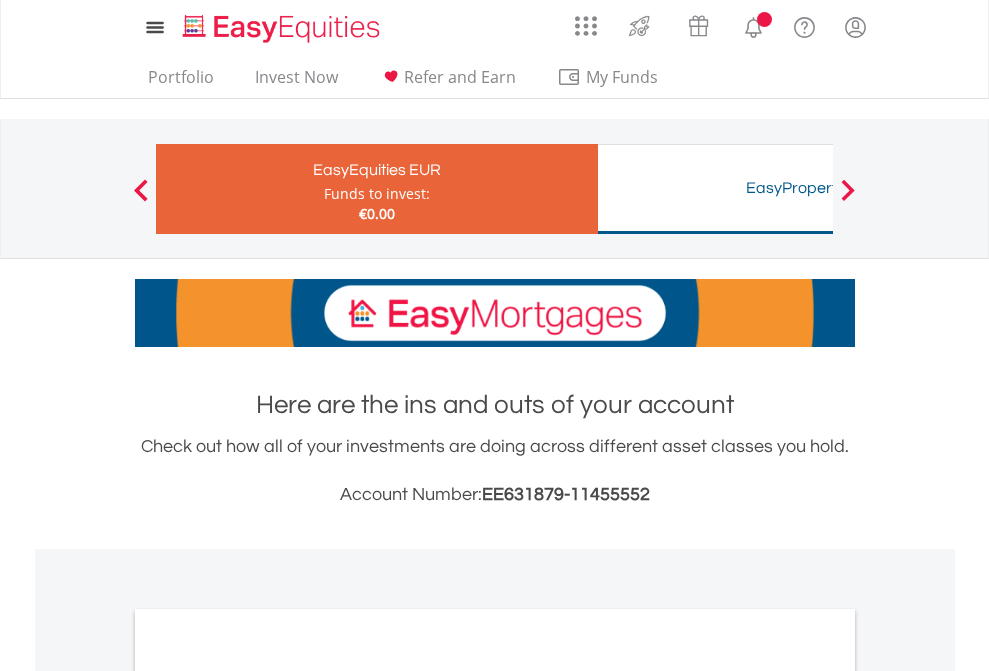 scroll, scrollTop: 0, scrollLeft: 0, axis: both 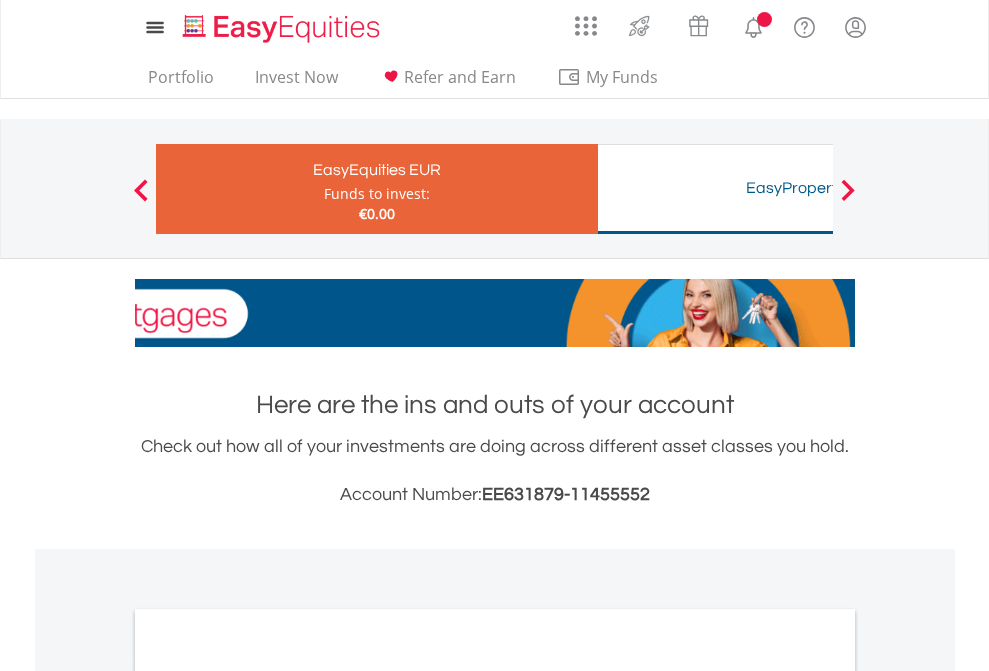 click on "All Holdings" at bounding box center [268, 1096] 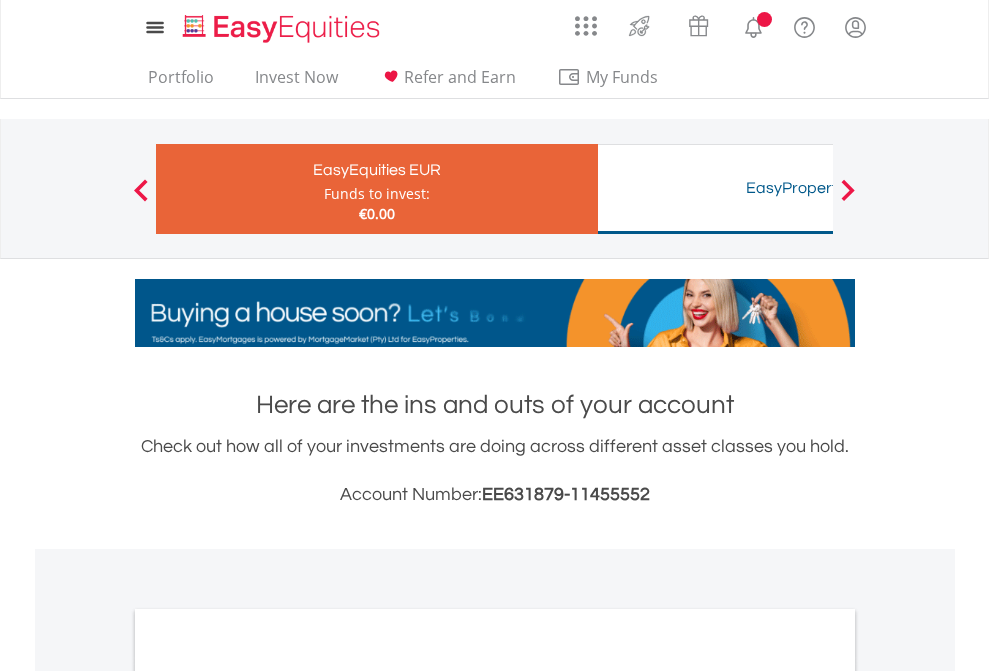 scroll, scrollTop: 1202, scrollLeft: 0, axis: vertical 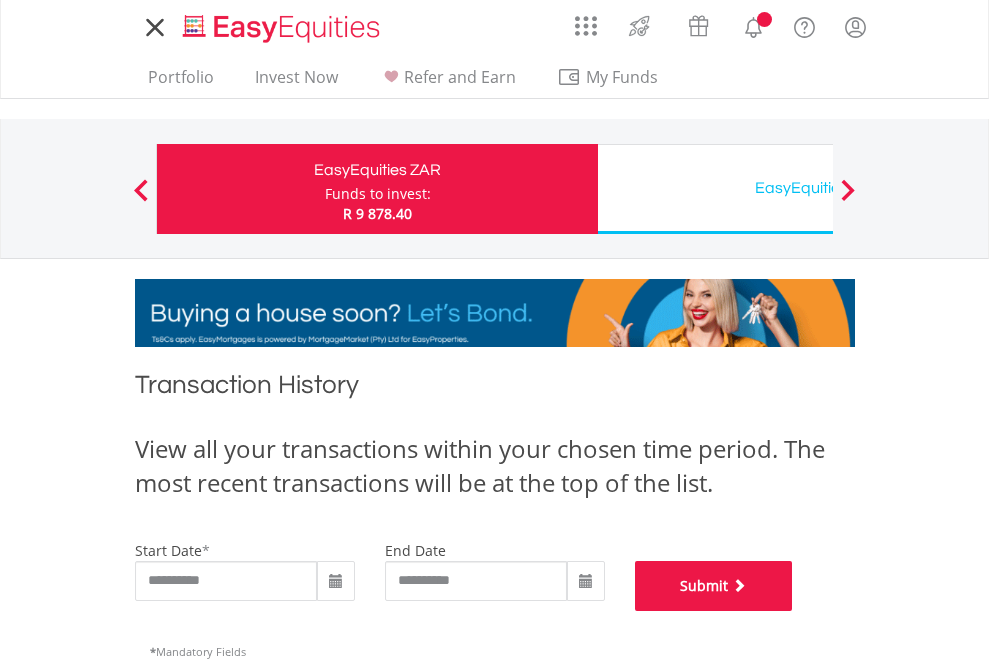 click on "Submit" at bounding box center [714, 586] 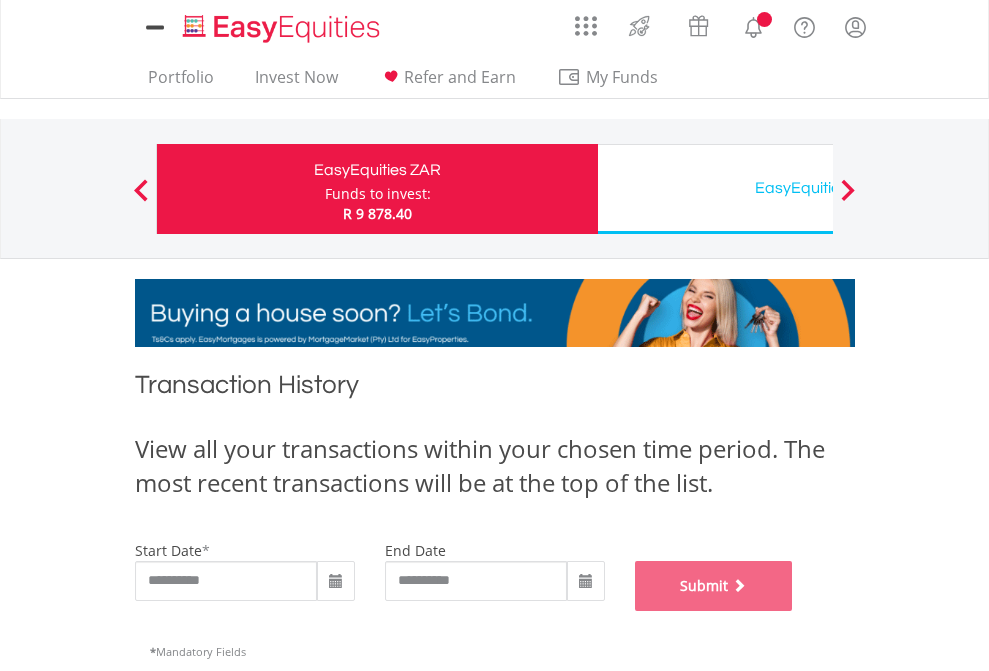 scroll, scrollTop: 811, scrollLeft: 0, axis: vertical 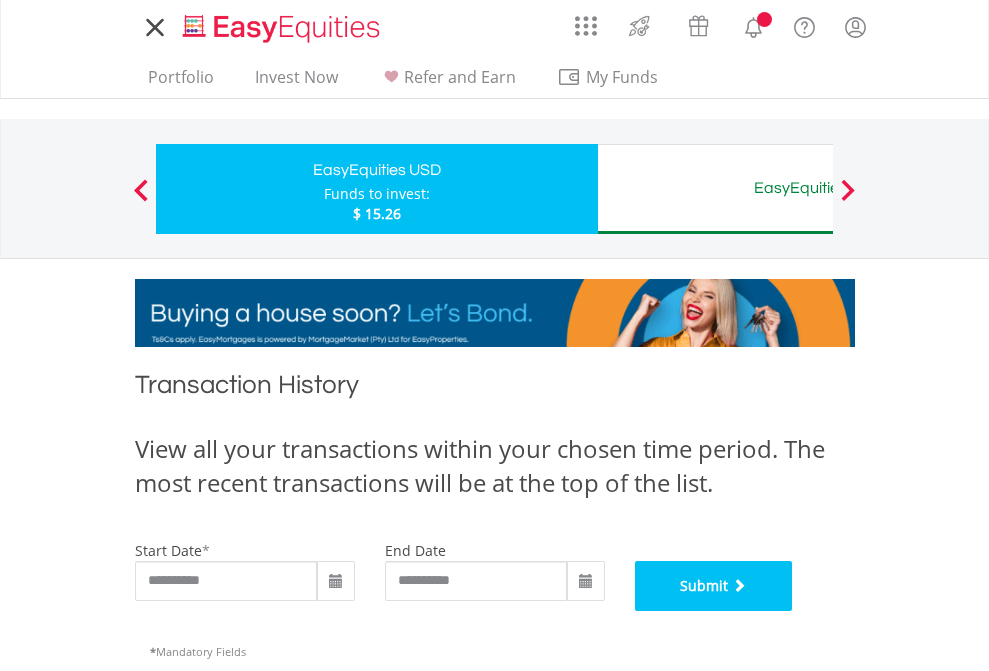 click on "Submit" at bounding box center [714, 586] 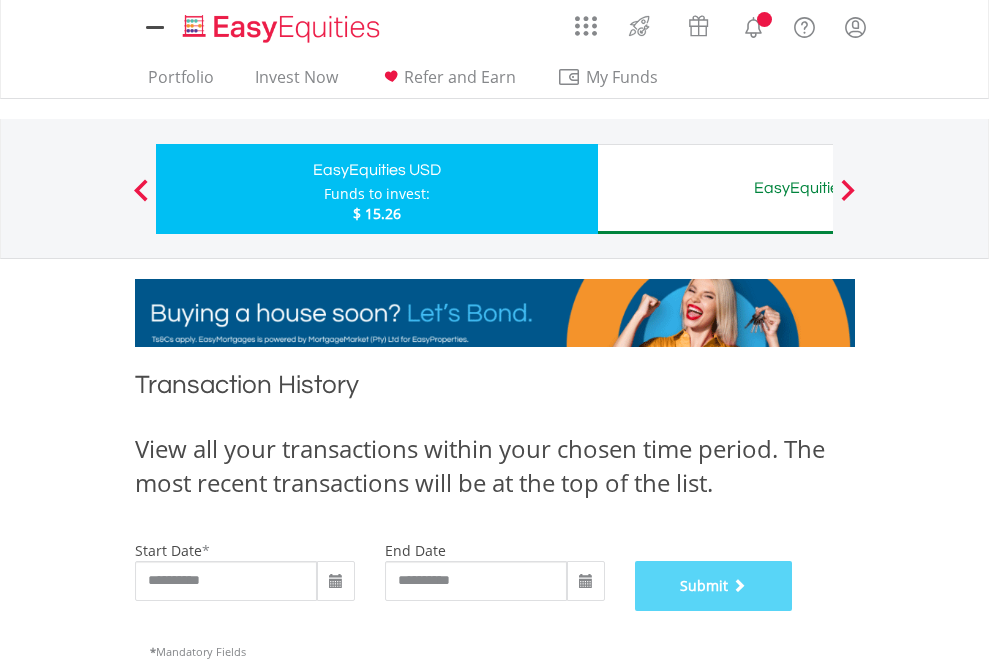 scroll, scrollTop: 811, scrollLeft: 0, axis: vertical 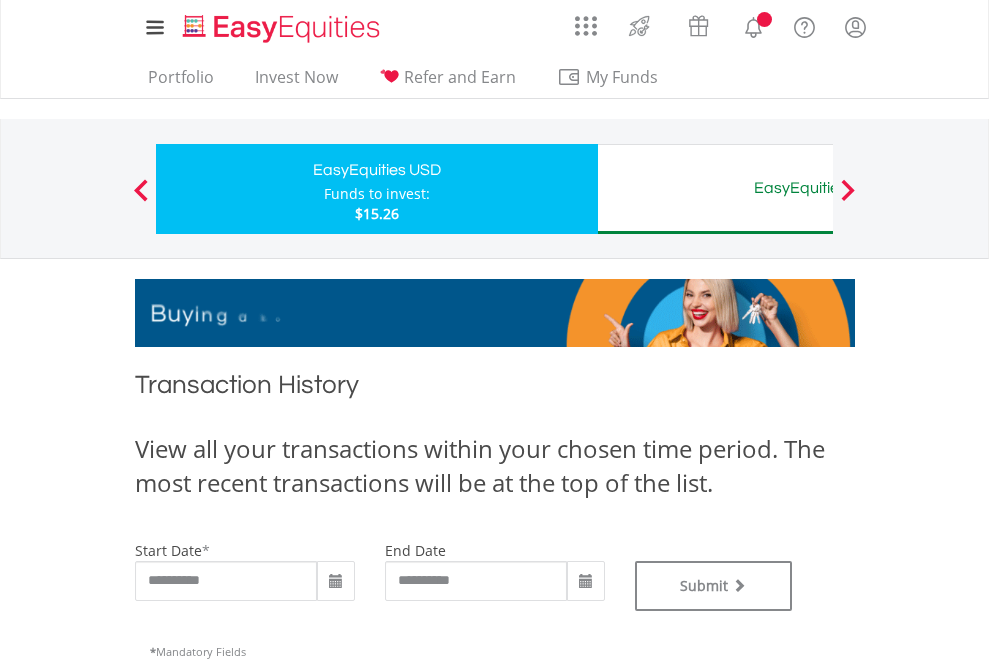 click on "EasyEquities AUD" at bounding box center [818, 188] 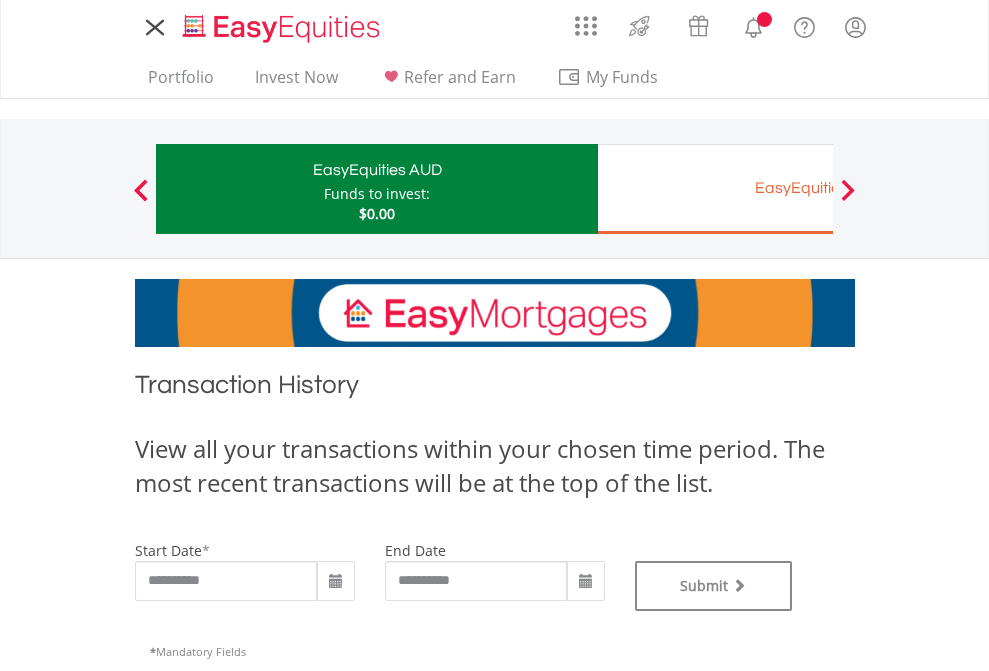 scroll, scrollTop: 0, scrollLeft: 0, axis: both 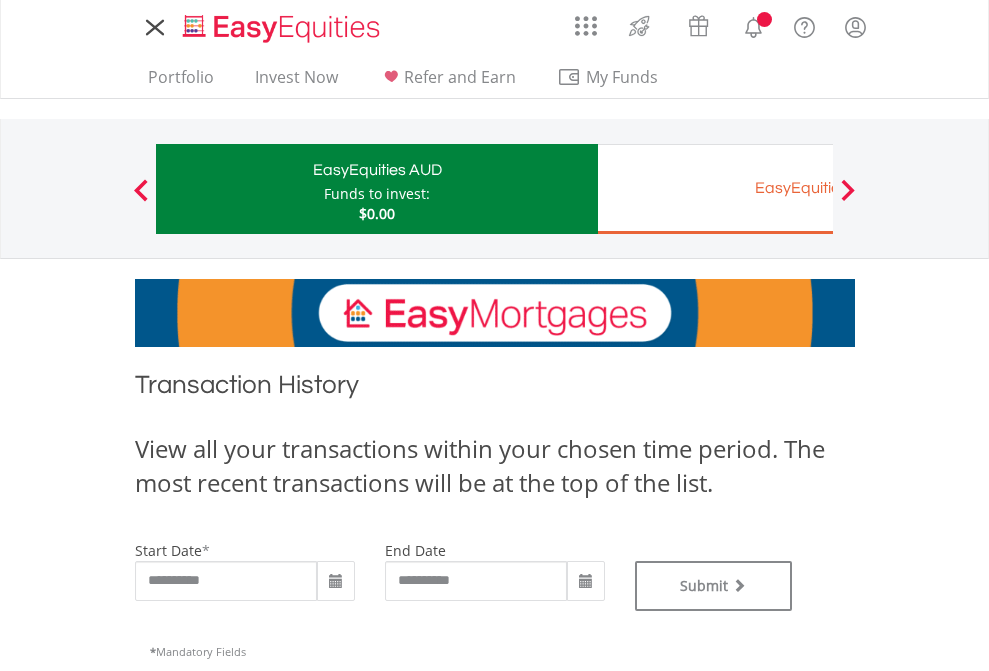 type on "**********" 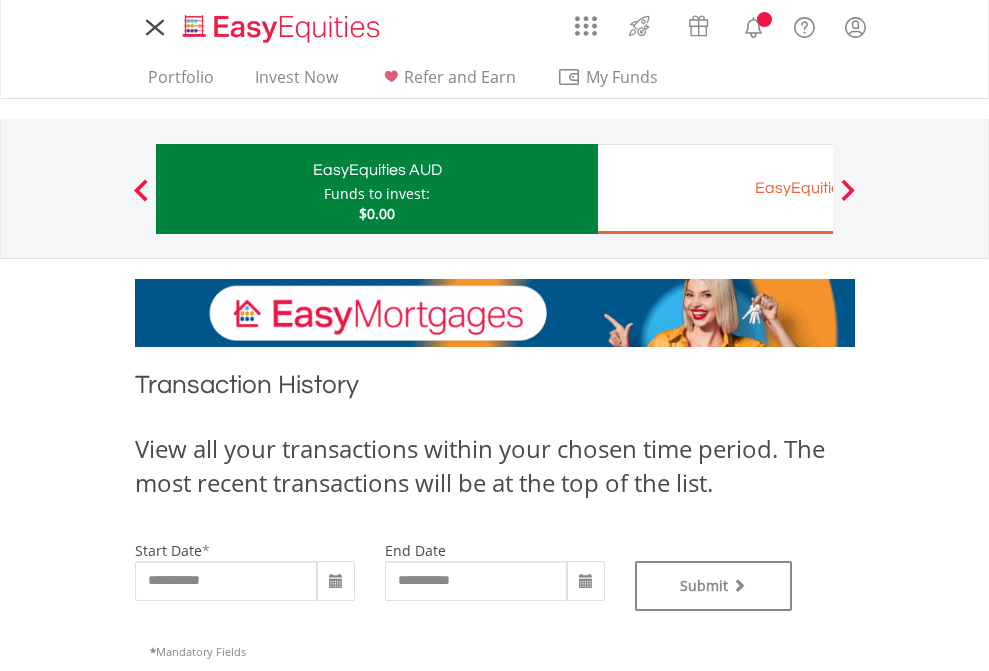 type on "**********" 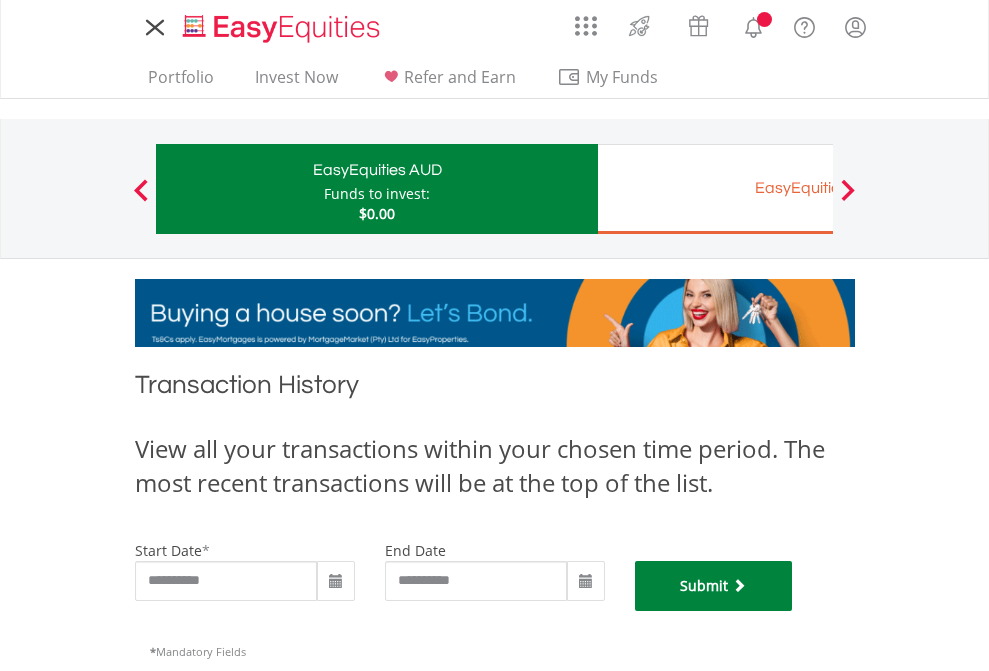 click on "Submit" at bounding box center [714, 586] 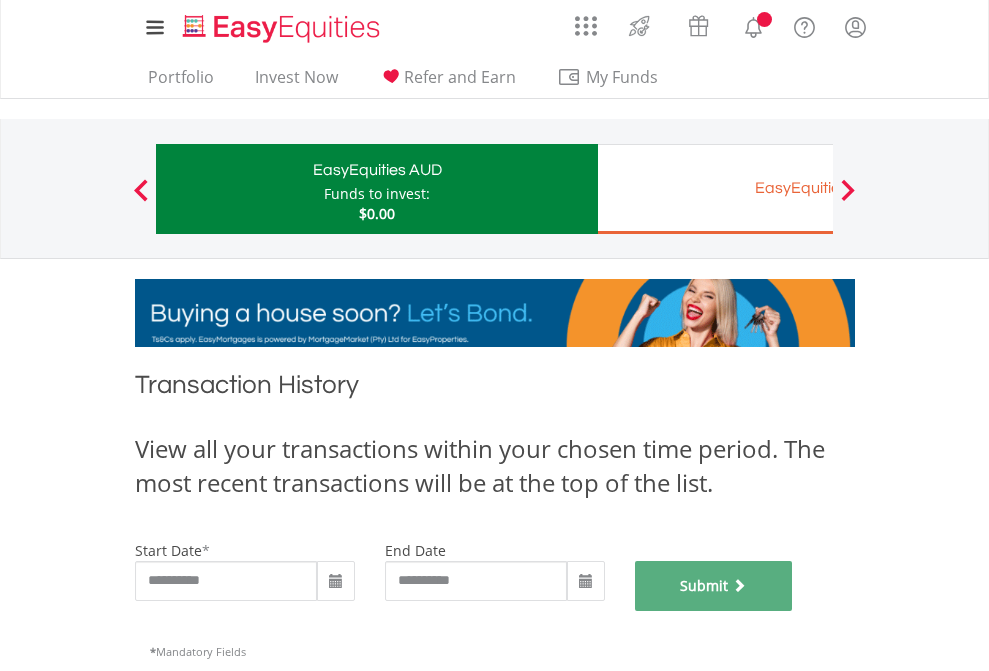 scroll, scrollTop: 811, scrollLeft: 0, axis: vertical 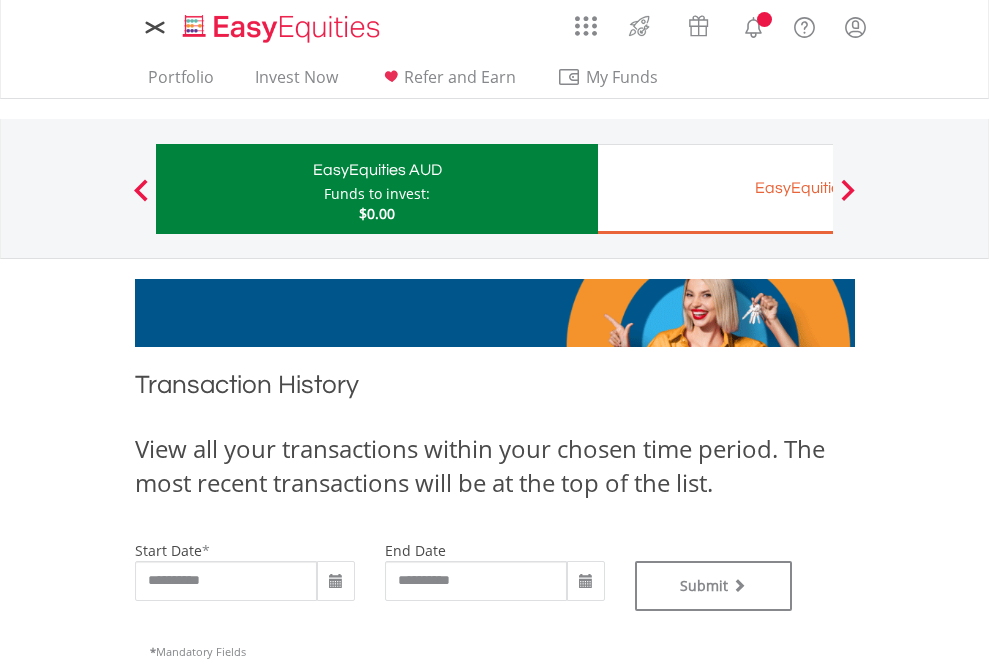 click on "EasyEquities EUR" at bounding box center [818, 188] 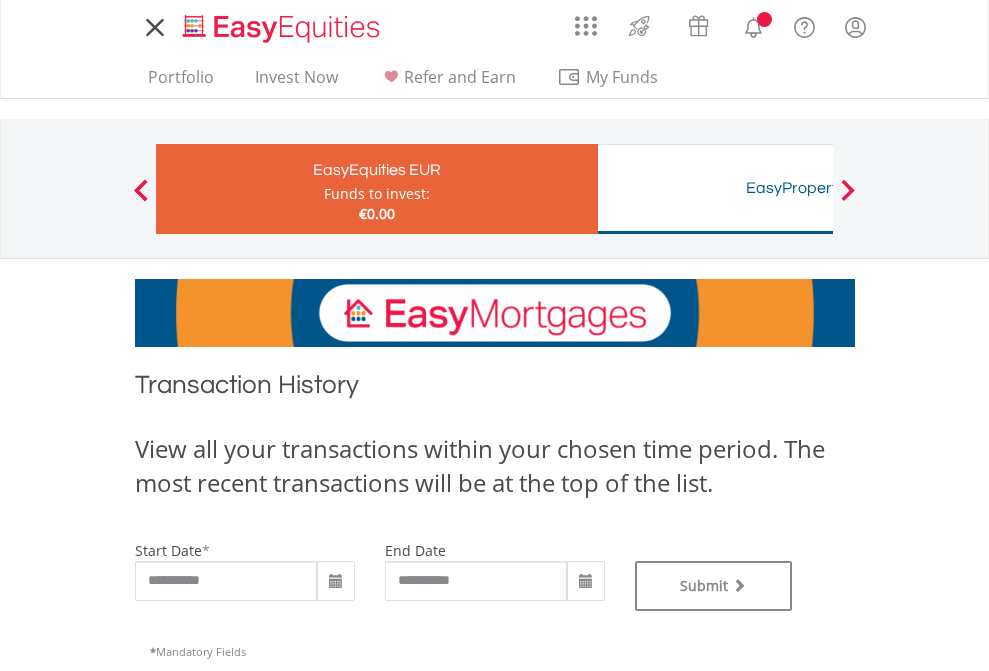 scroll, scrollTop: 0, scrollLeft: 0, axis: both 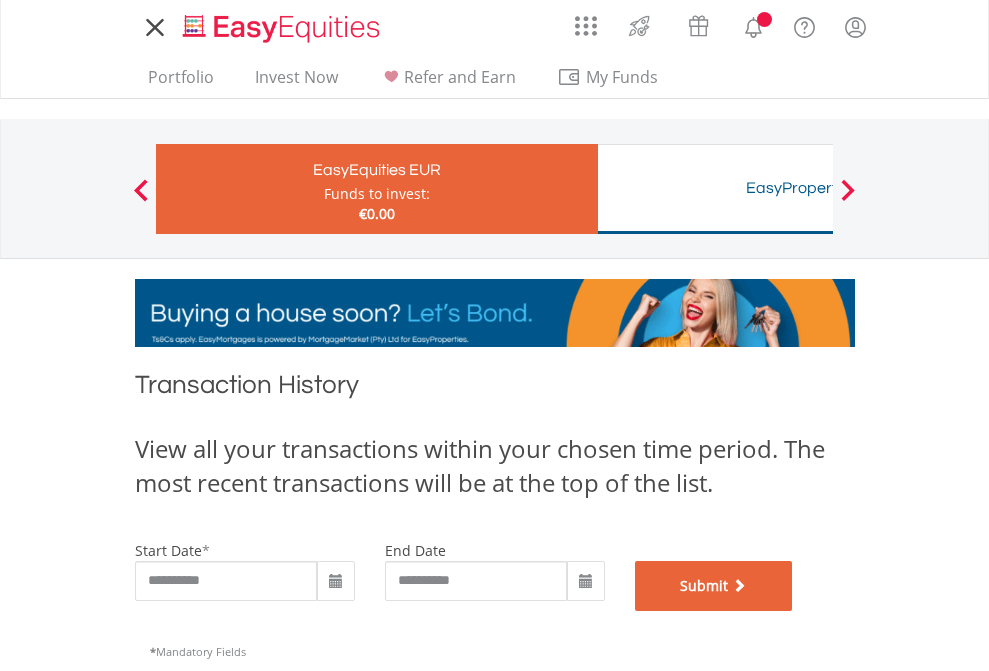click on "Submit" at bounding box center (714, 586) 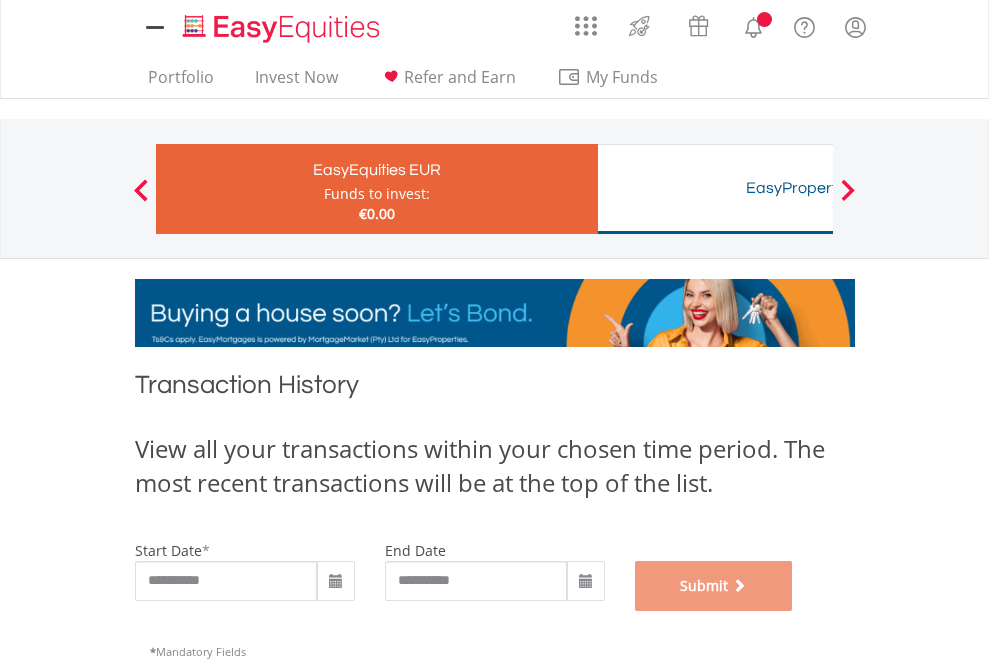 scroll, scrollTop: 811, scrollLeft: 0, axis: vertical 